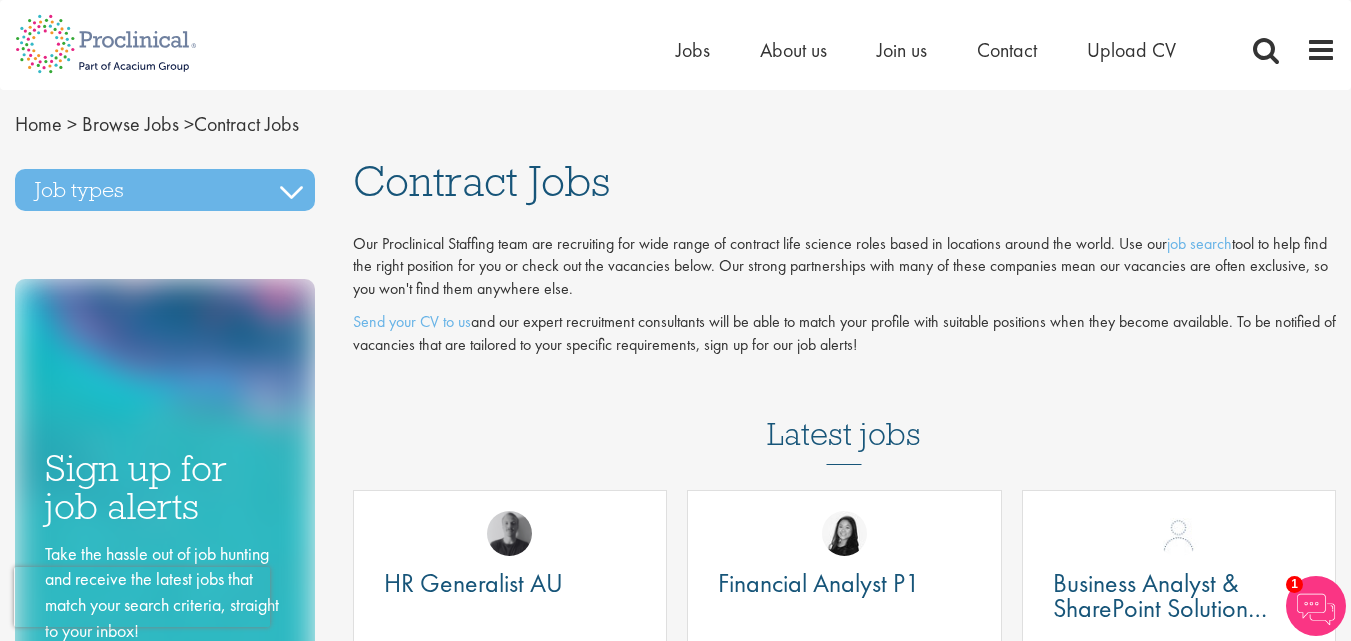 scroll, scrollTop: 0, scrollLeft: 0, axis: both 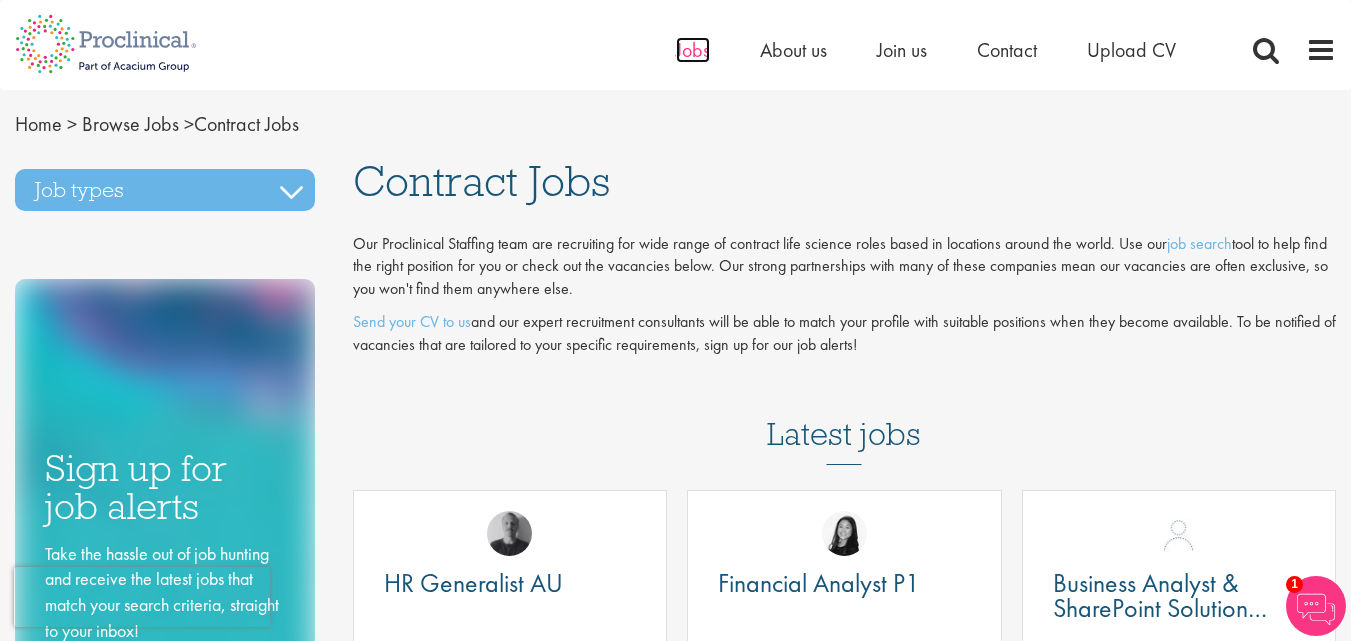 click on "Jobs" at bounding box center (693, 50) 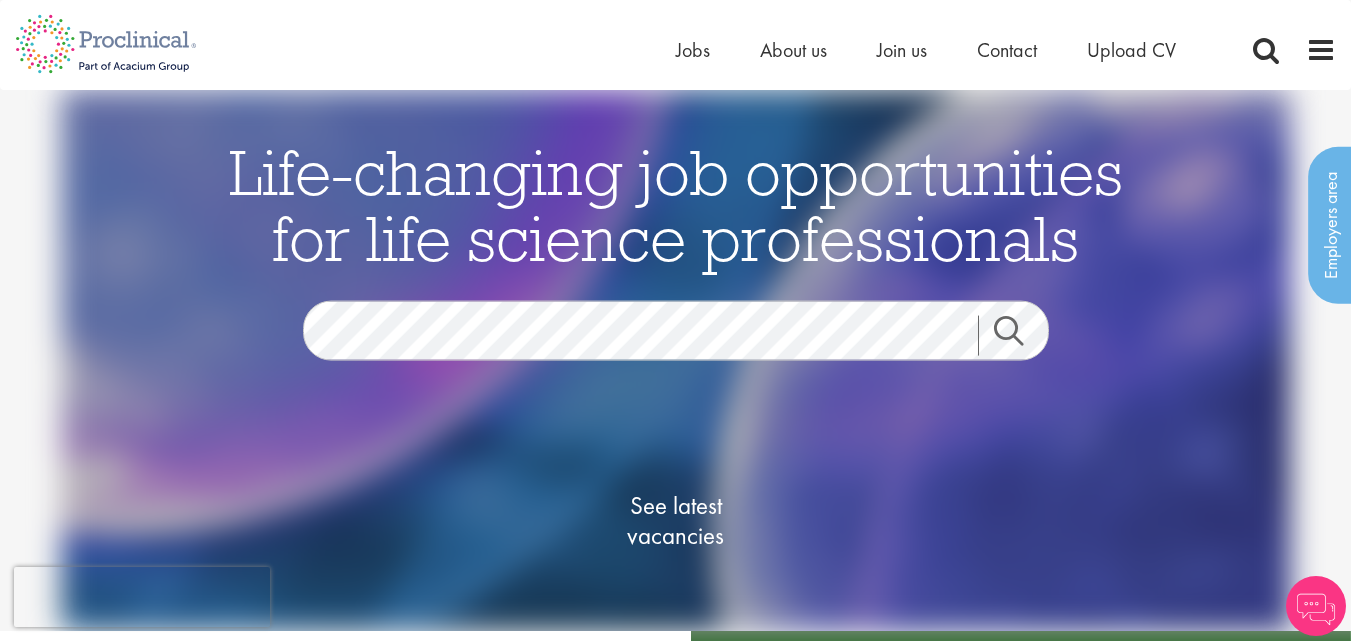 scroll, scrollTop: 0, scrollLeft: 0, axis: both 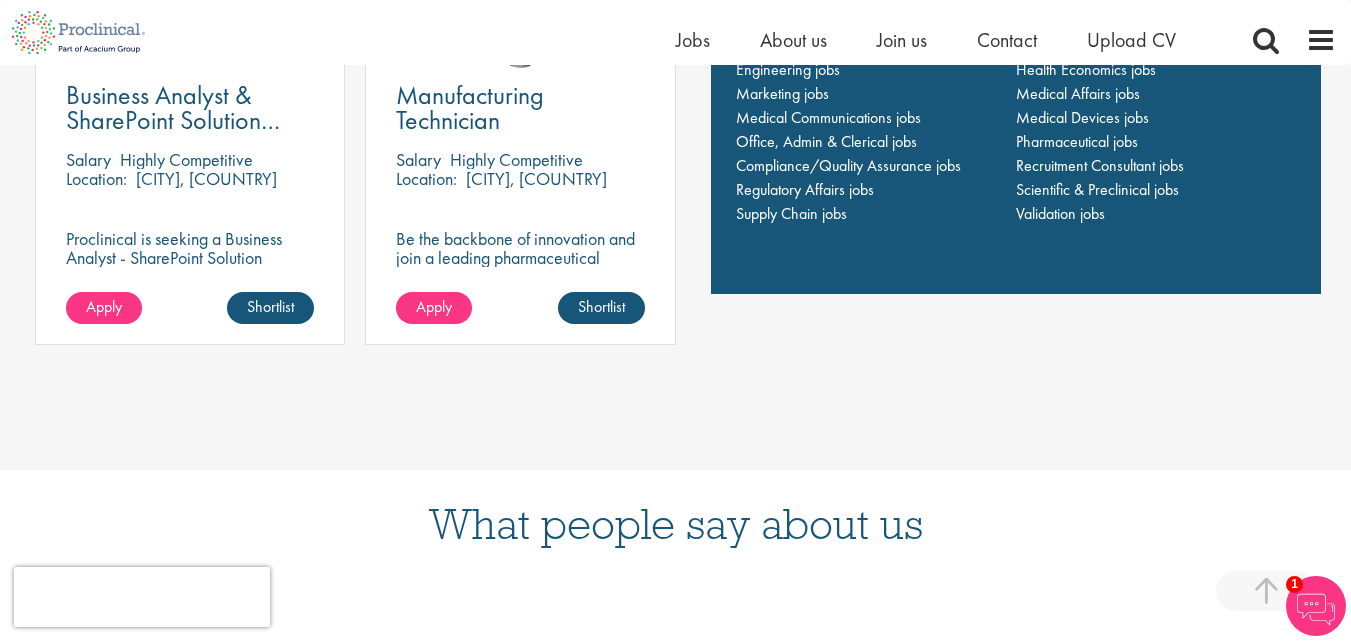 click on "Highly Competitive" at bounding box center (516, 159) 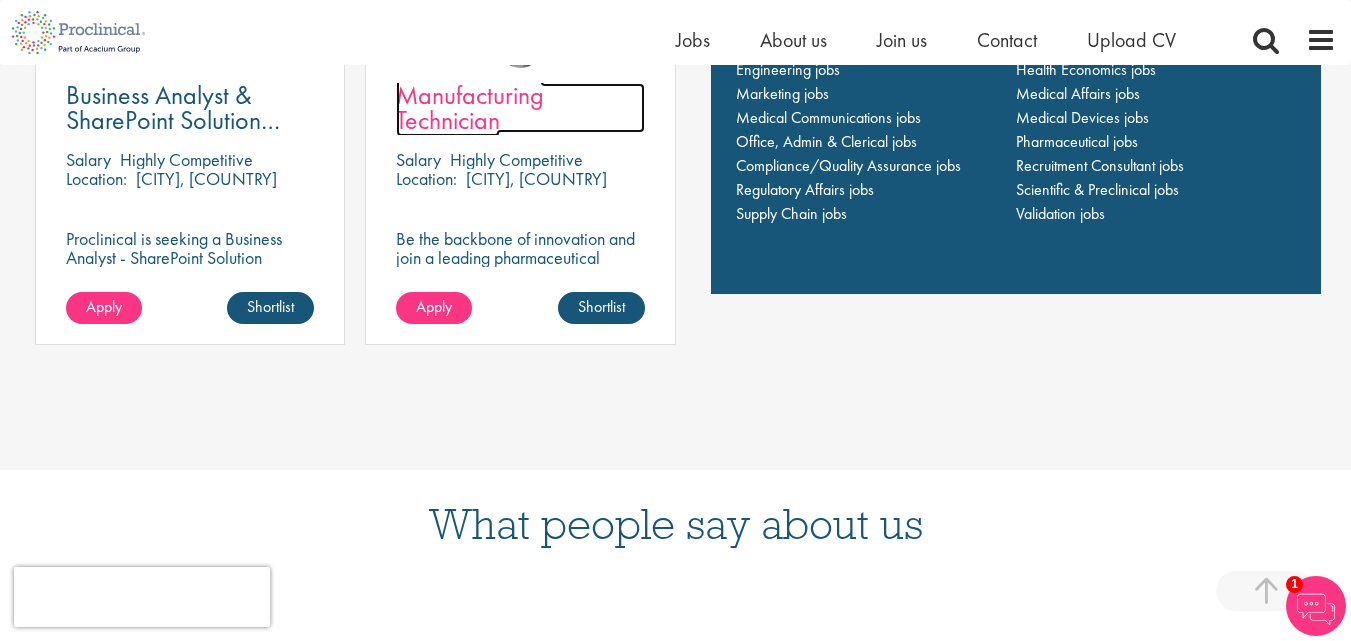 click on "Manufacturing Technician" at bounding box center [470, 107] 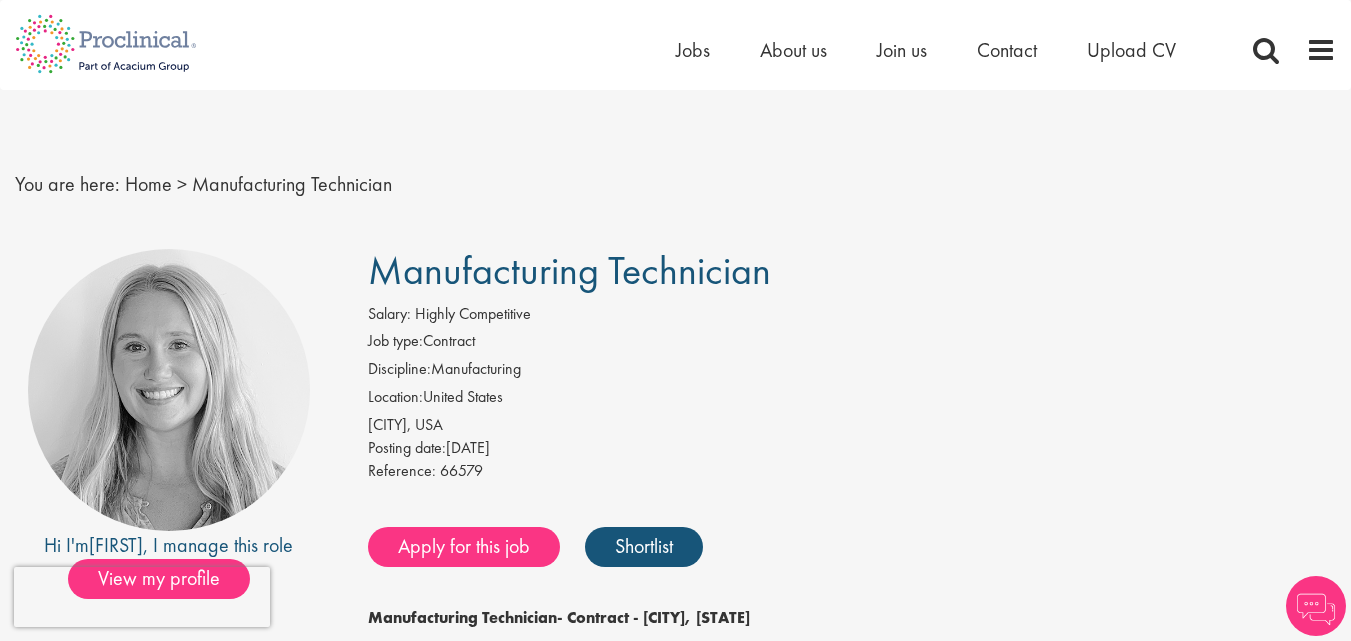 scroll, scrollTop: 0, scrollLeft: 0, axis: both 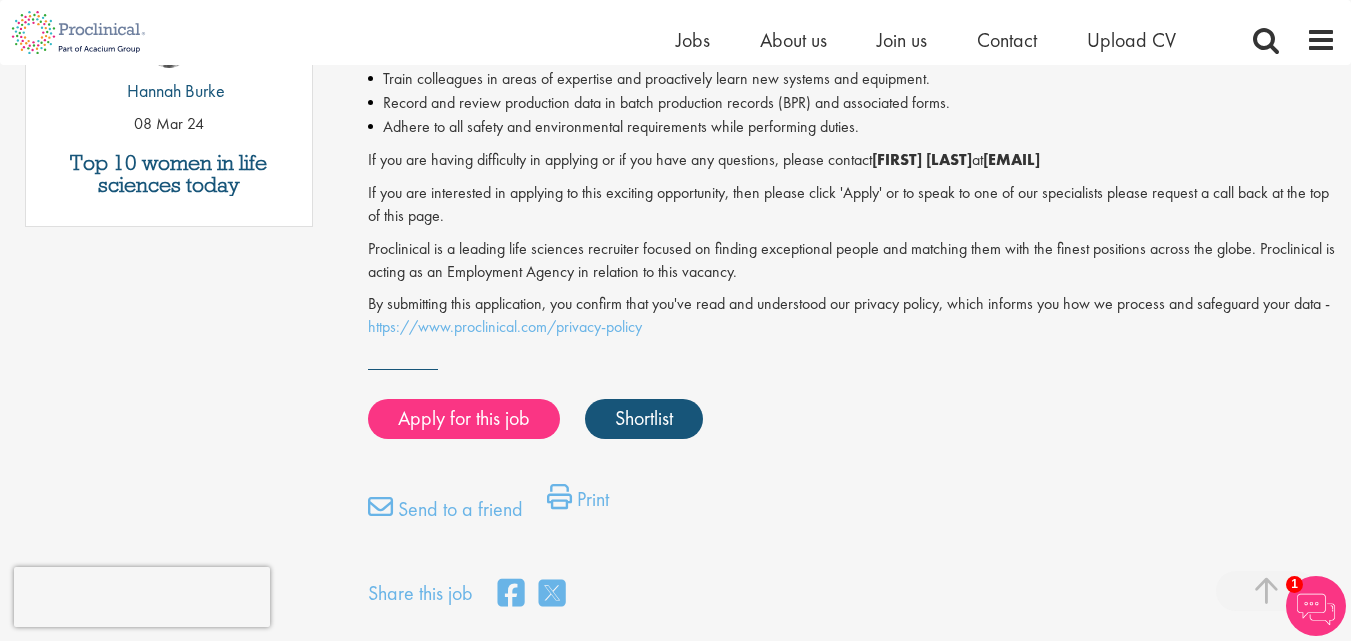 drag, startPoint x: 1216, startPoint y: 157, endPoint x: 1019, endPoint y: 162, distance: 197.06345 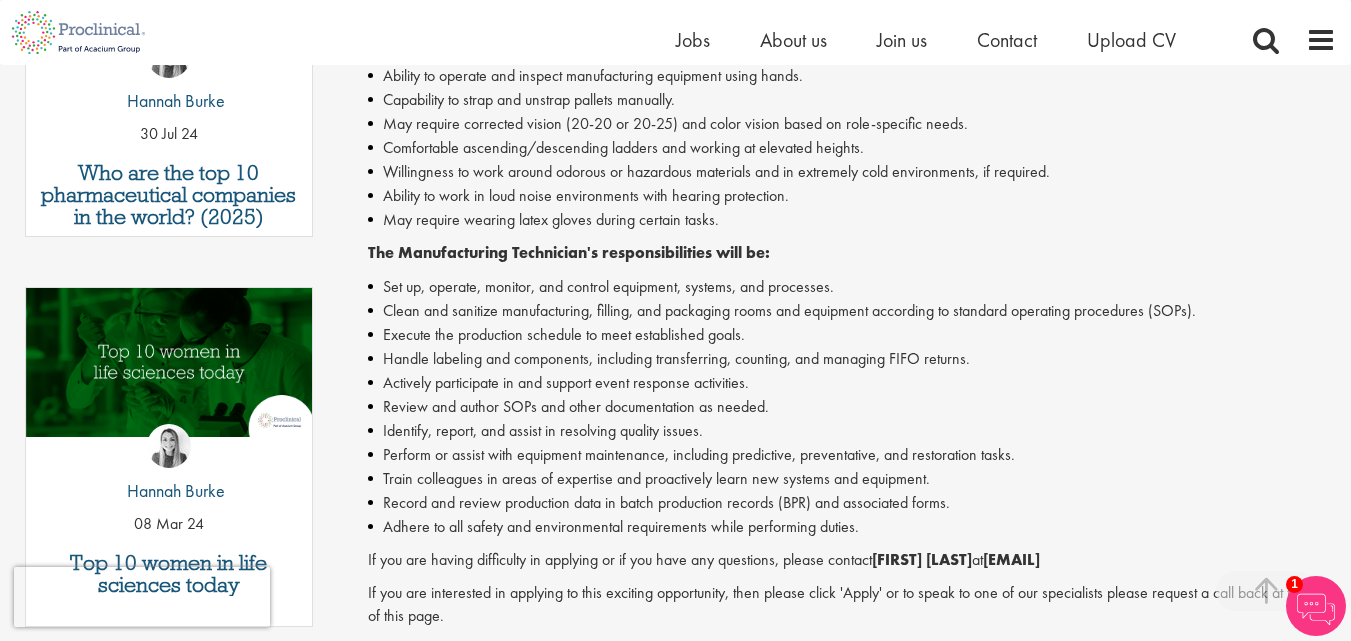 scroll, scrollTop: 1200, scrollLeft: 0, axis: vertical 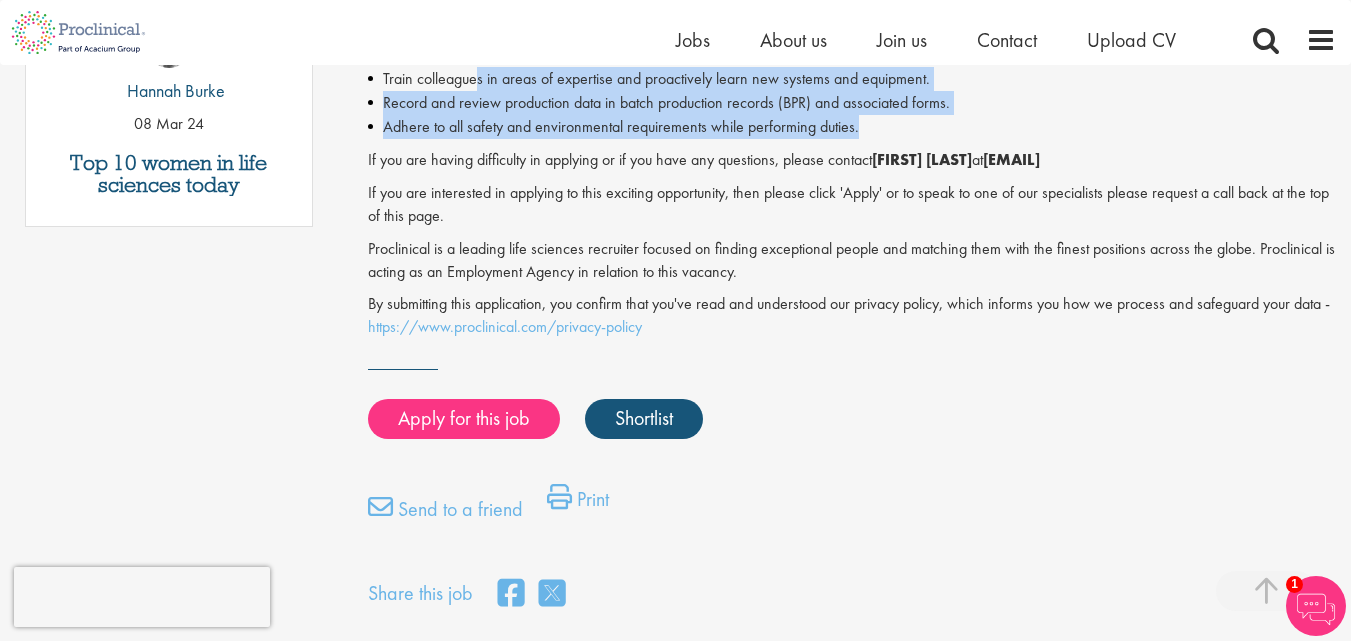 drag, startPoint x: 855, startPoint y: 126, endPoint x: 476, endPoint y: 90, distance: 380.70593 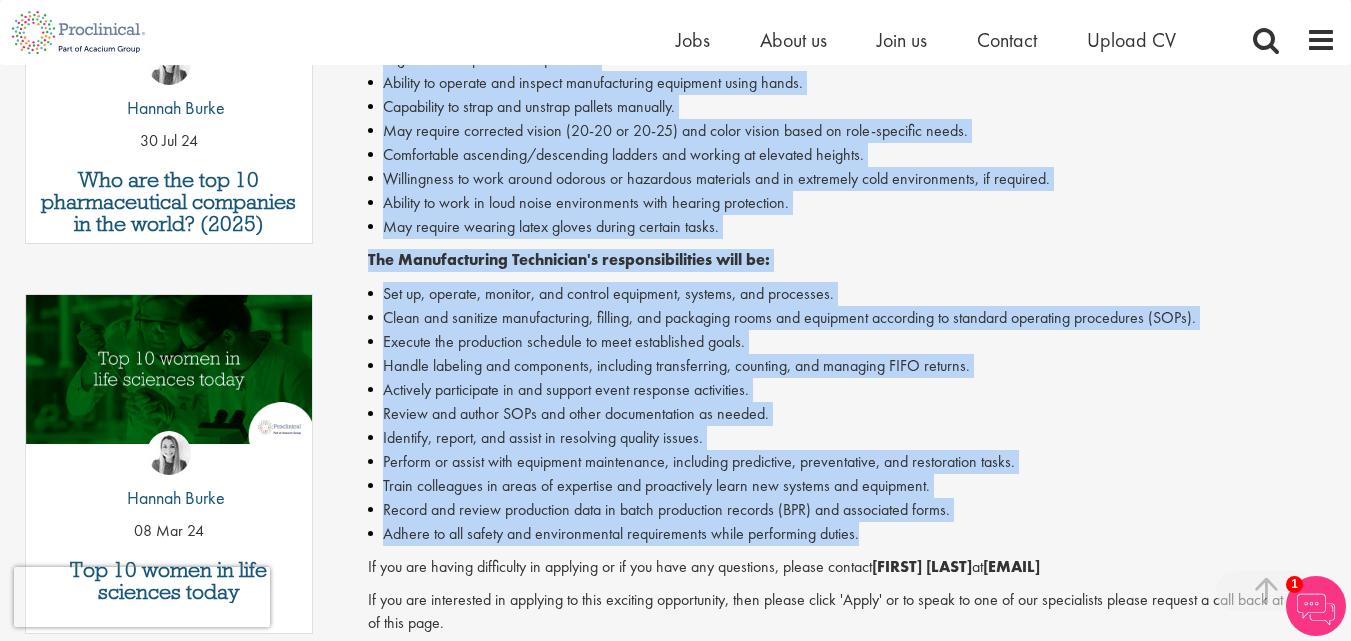 scroll, scrollTop: 393, scrollLeft: 0, axis: vertical 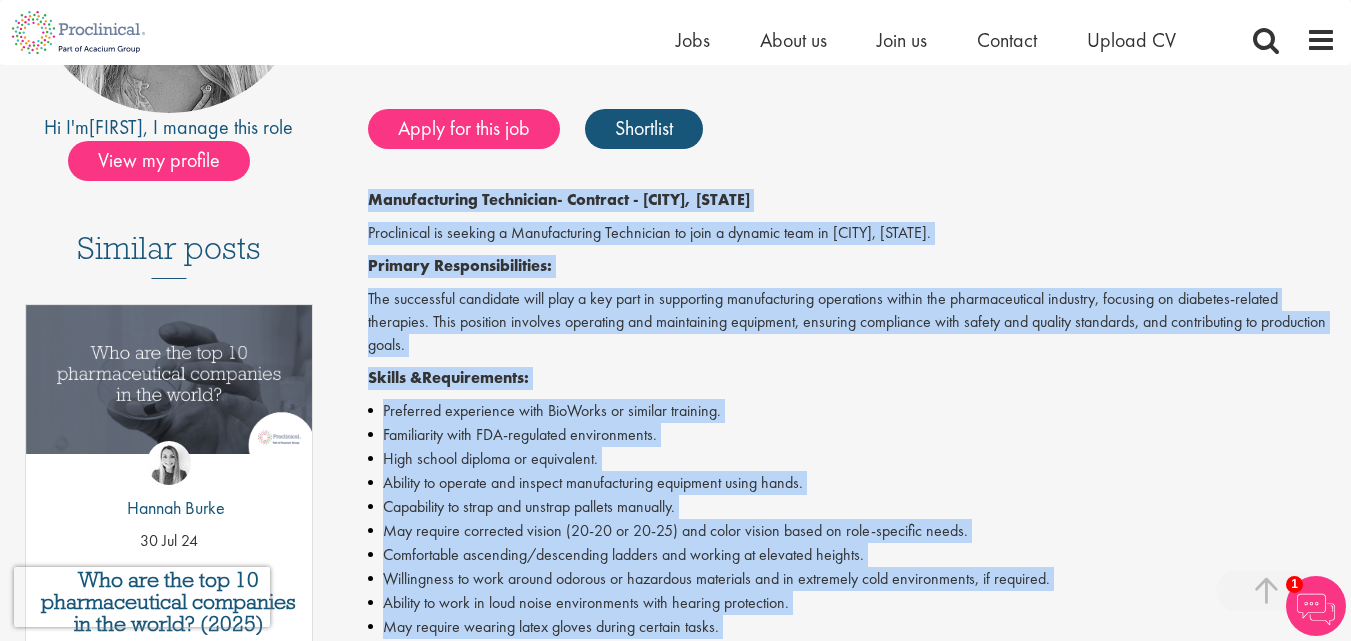 copy on "Manufacturing Technician  - Contract - Durham, NC Proclinical is seeking a Manufacturing Technician to join a dynamic team in Durham, NC.     Primary Responsibilities: The successful candidate will play a key part in supporting manufacturing operations within the pharmaceutical industry, focusing on diabetes-related therapies. This position involves operating and maintaining equipment, ensuring compliance with safety and quality standards, and contributing to production goals.      Skills &  Requirements: Preferred experience with BioWorks or similar training.  Familiarity with FDA-regulated environments.  High school diploma or equivalent.  Ability to operate and inspect manufacturing equipment using hands.  Capability to strap and unstrap pallets manually.  May require corrected vision (20-20 or 20-25) and color vision based on role-specific needs.  Comfortable ascending/descending ladders and working at elevated heights.  Willingness to work around odorous or hazardous materials and in extremely cold en..." 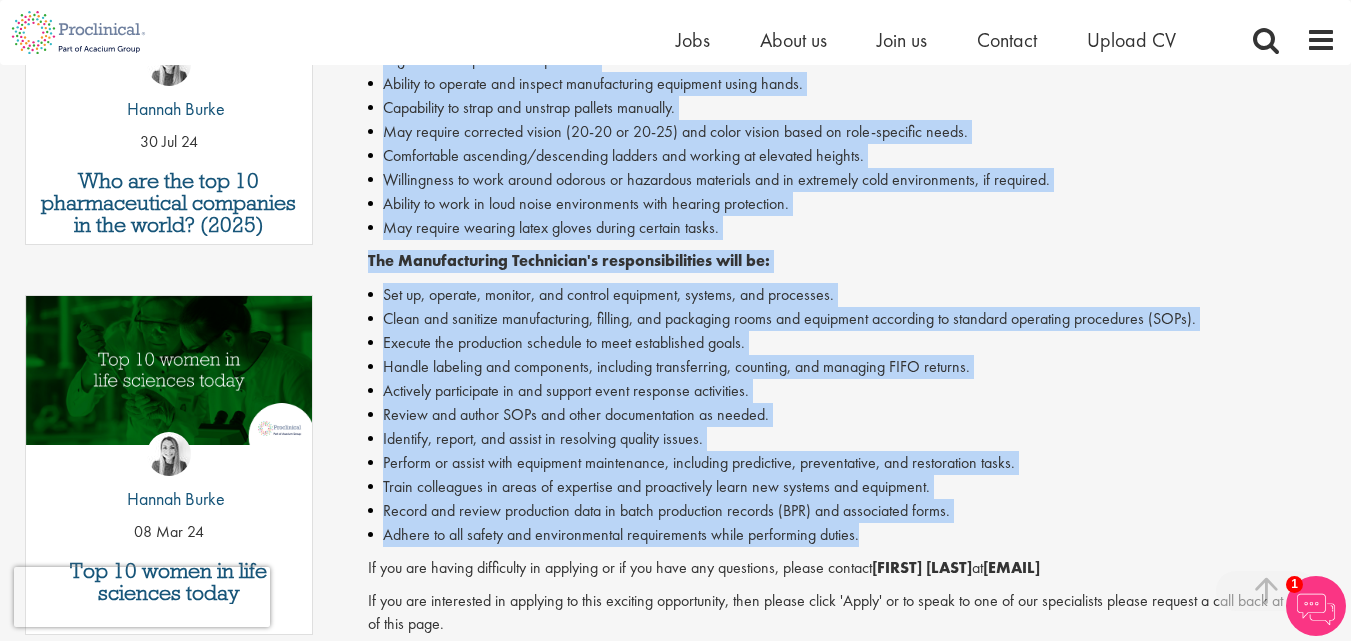 scroll, scrollTop: 793, scrollLeft: 0, axis: vertical 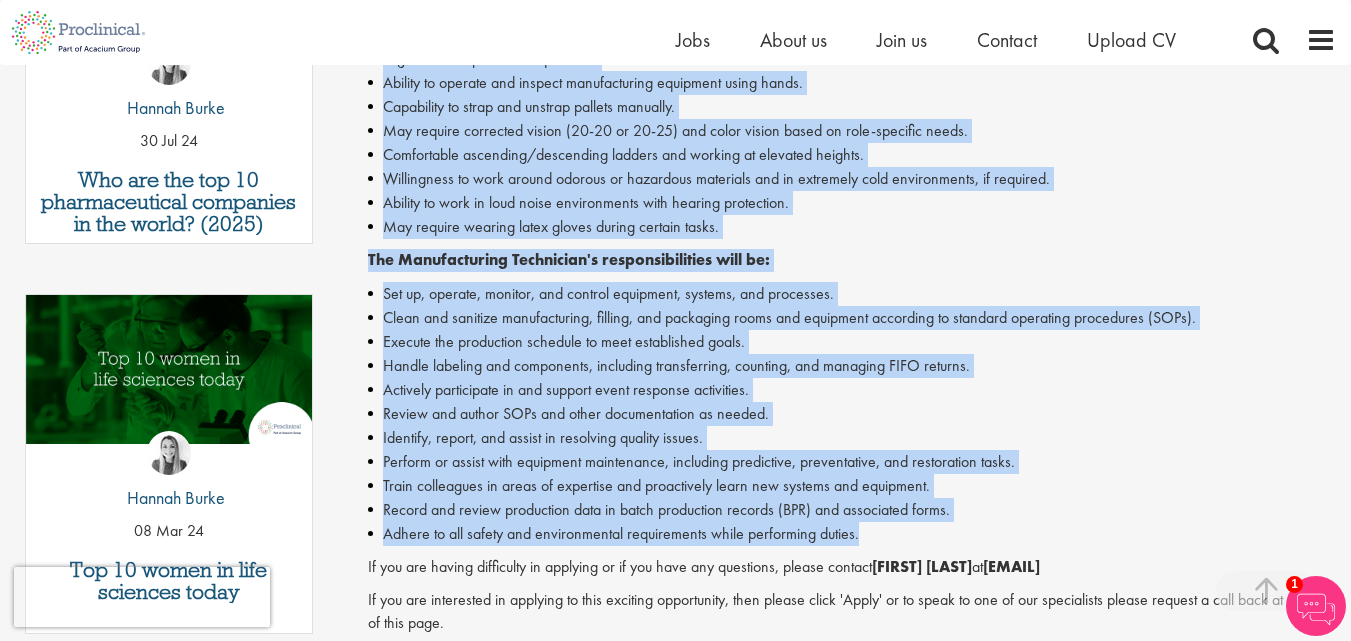 click on "Set up, operate, monitor, and control equipment, systems, and processes." at bounding box center (852, 294) 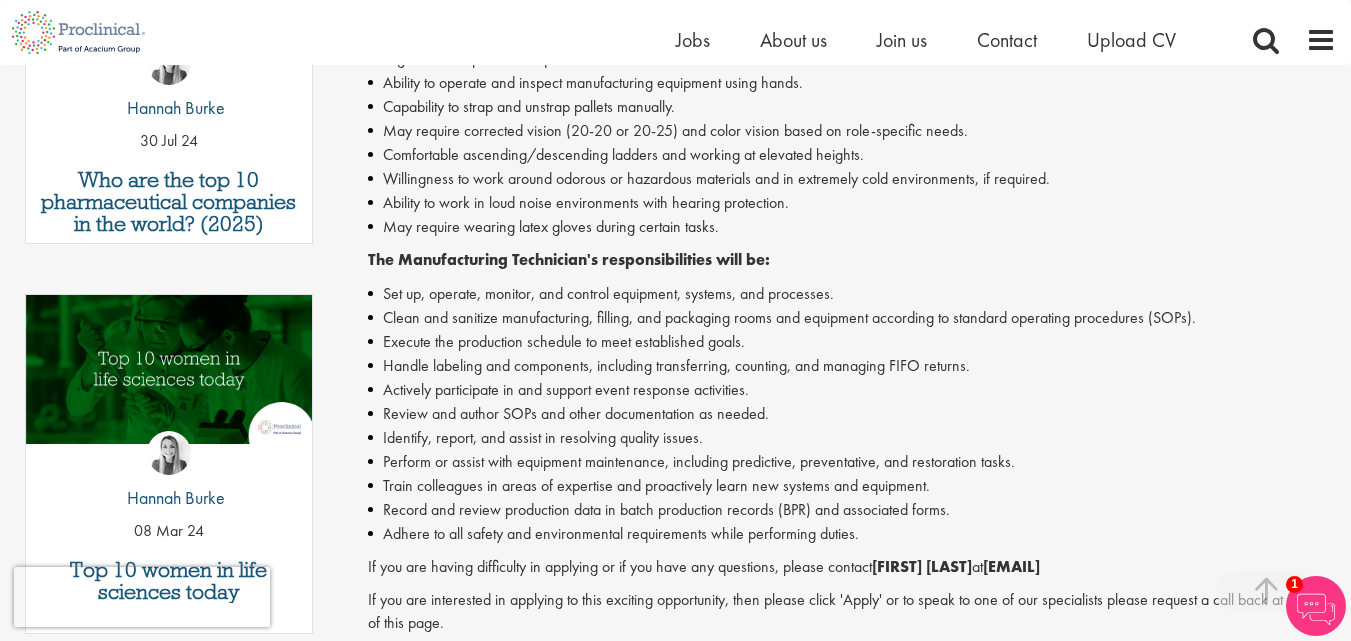 drag, startPoint x: 1018, startPoint y: 566, endPoint x: 1199, endPoint y: 552, distance: 181.54063 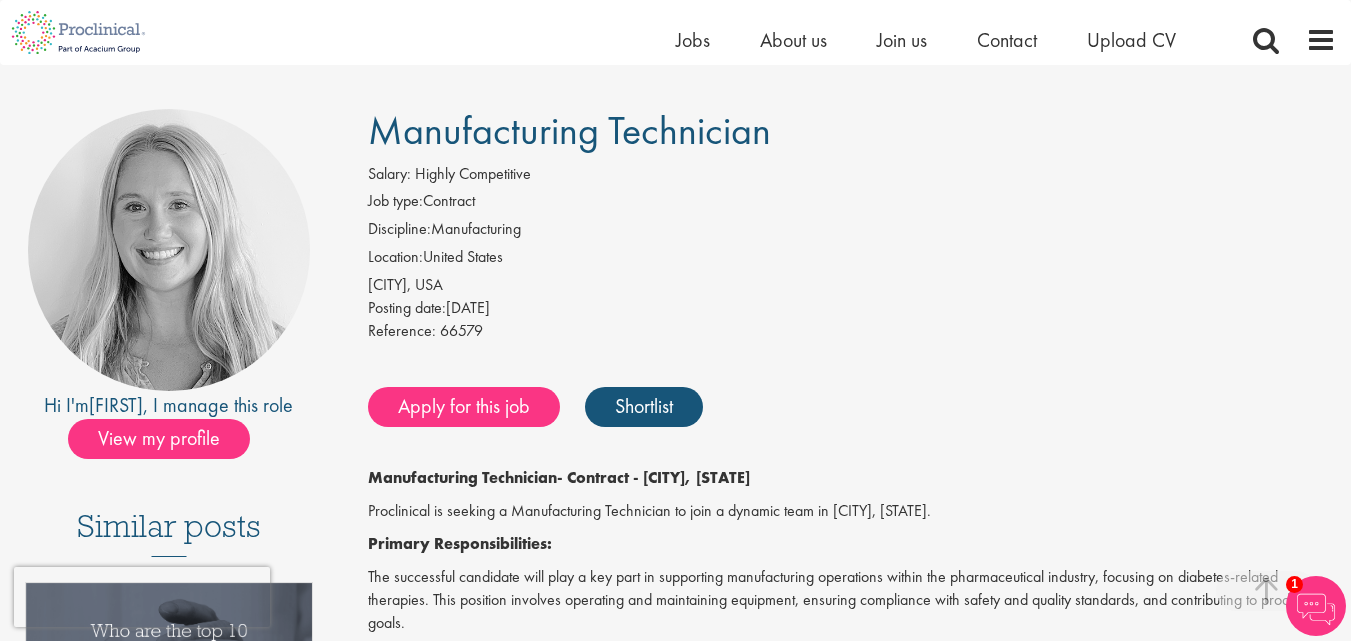 scroll, scrollTop: 0, scrollLeft: 0, axis: both 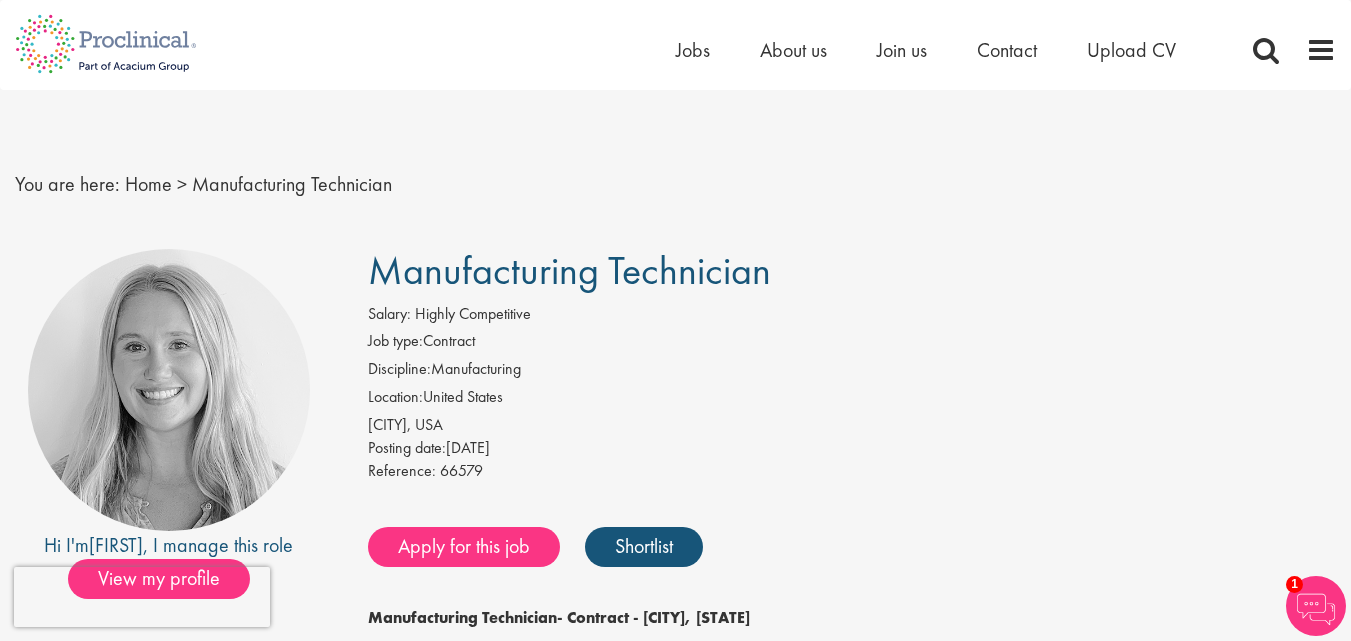 drag, startPoint x: 374, startPoint y: 276, endPoint x: 787, endPoint y: 275, distance: 413.00122 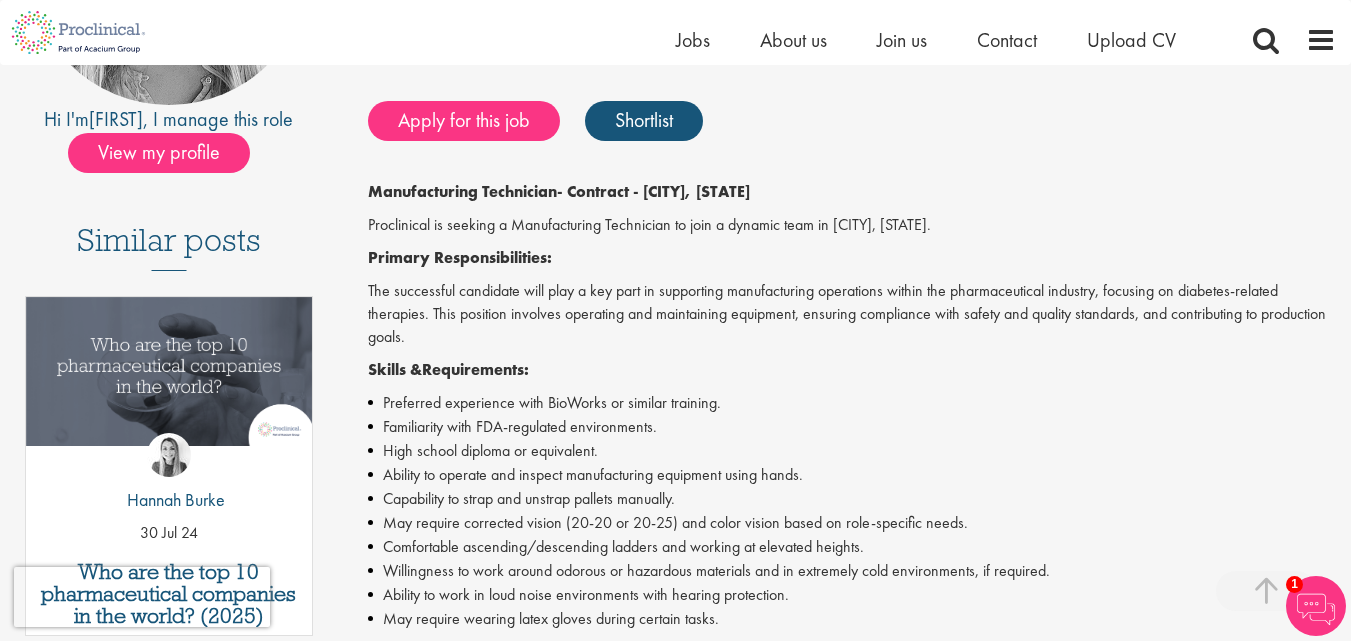 scroll, scrollTop: 400, scrollLeft: 0, axis: vertical 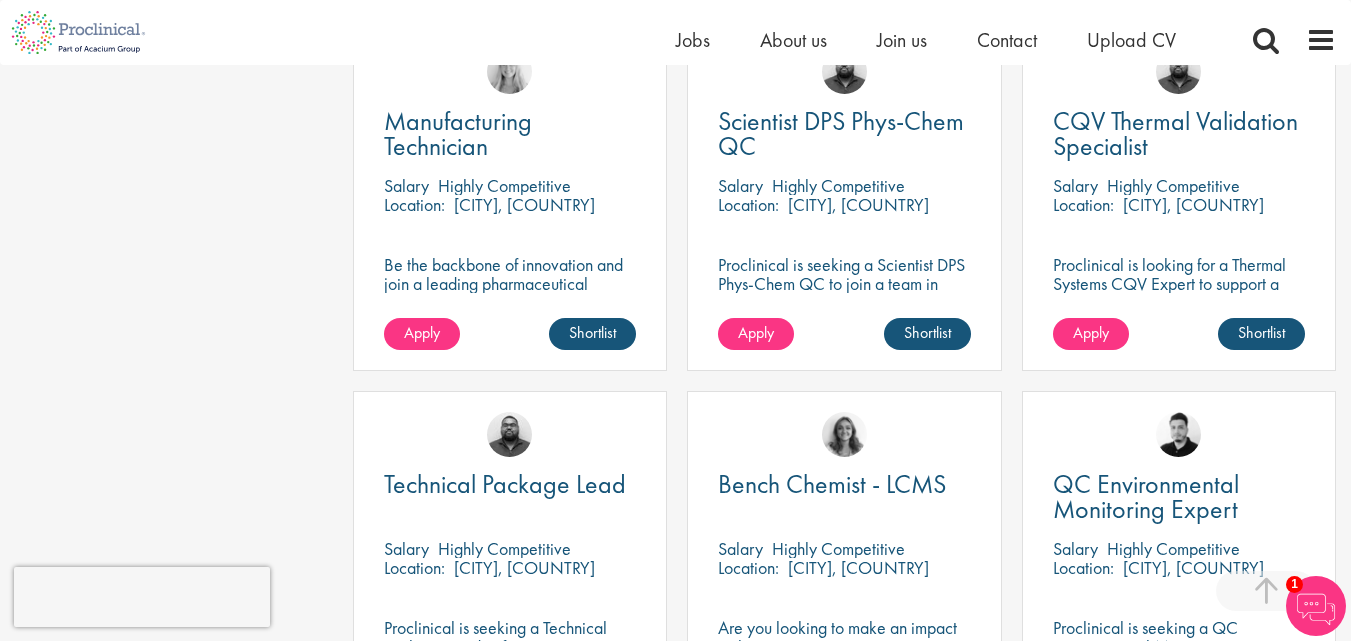 click on "Location:
[CITY], [COUNTRY]" at bounding box center (1179, 215) 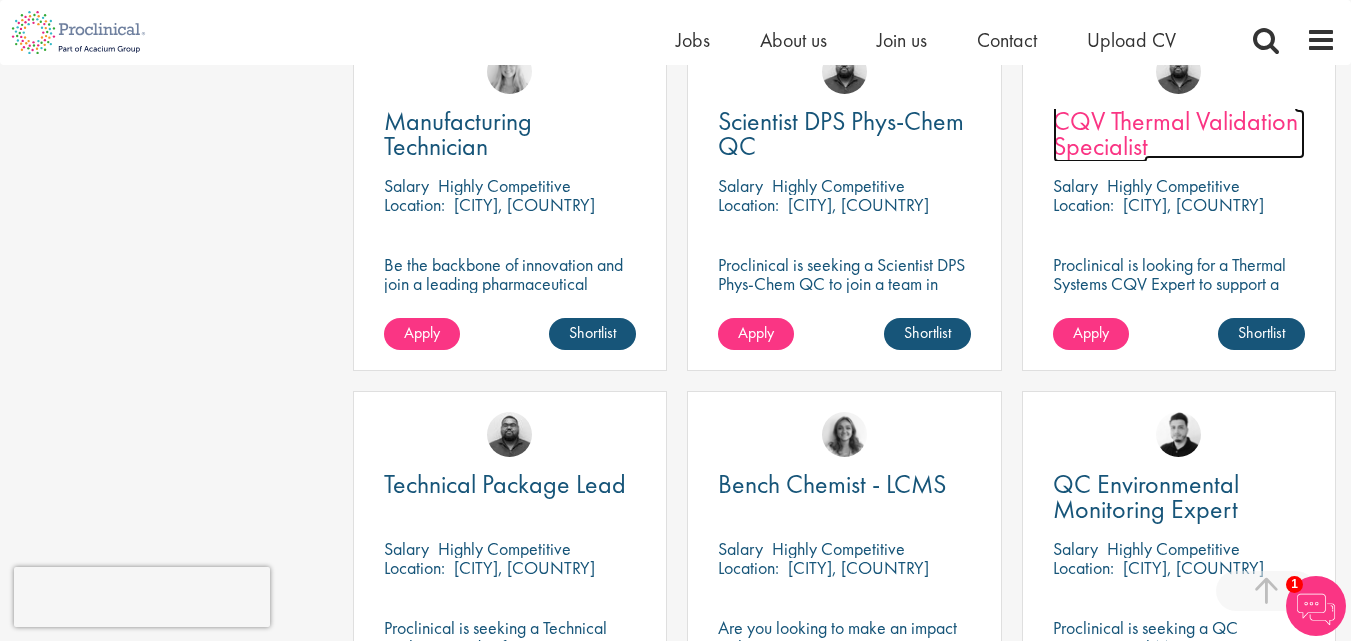 click on "CQV Thermal Validation Specialist" at bounding box center (1175, 133) 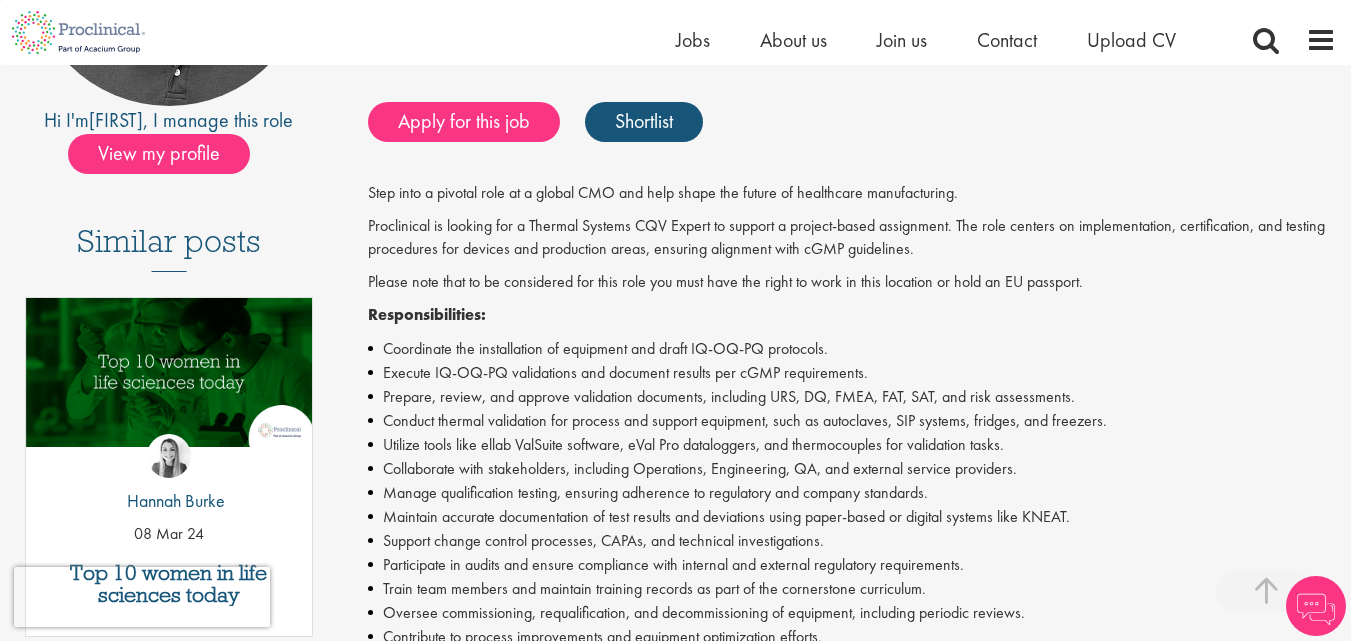 scroll, scrollTop: 1200, scrollLeft: 0, axis: vertical 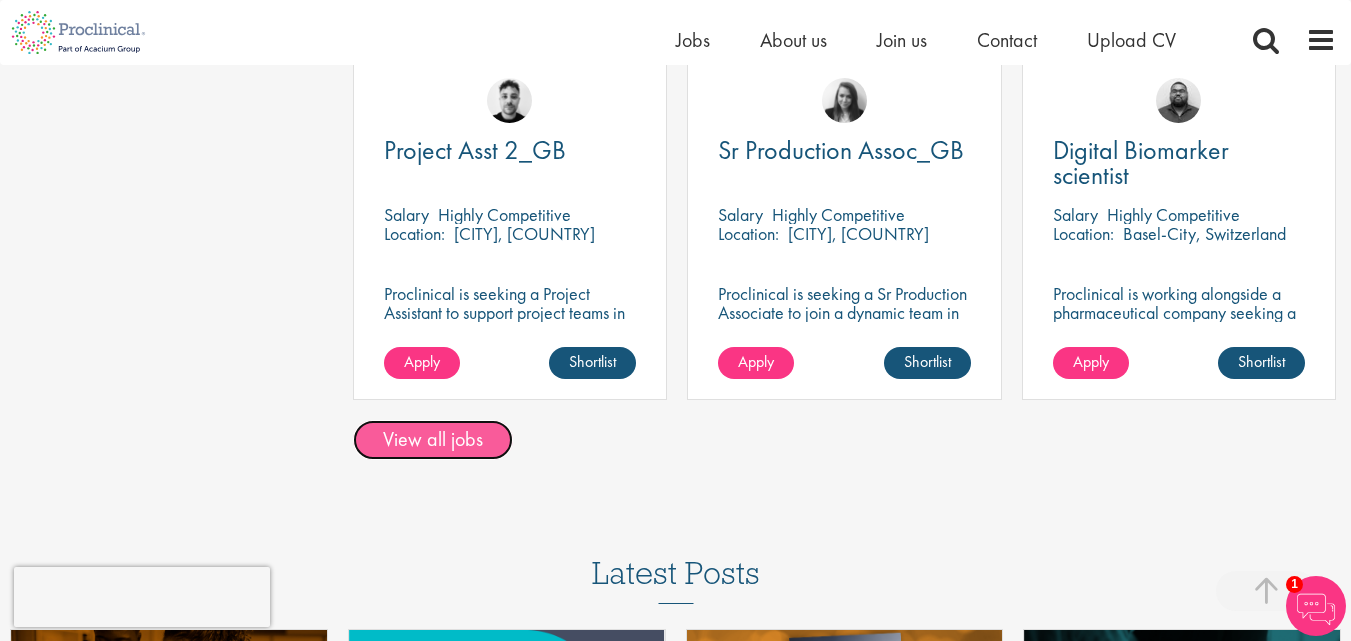 click on "View all jobs" at bounding box center (433, 440) 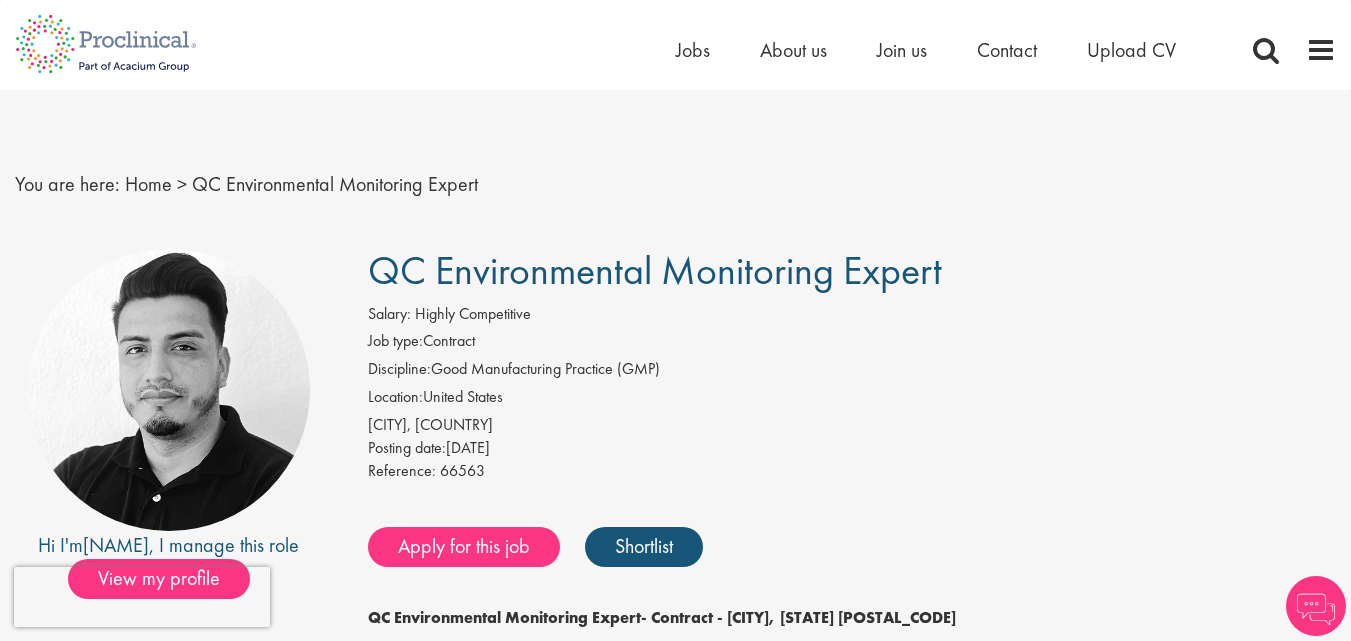 scroll, scrollTop: 0, scrollLeft: 0, axis: both 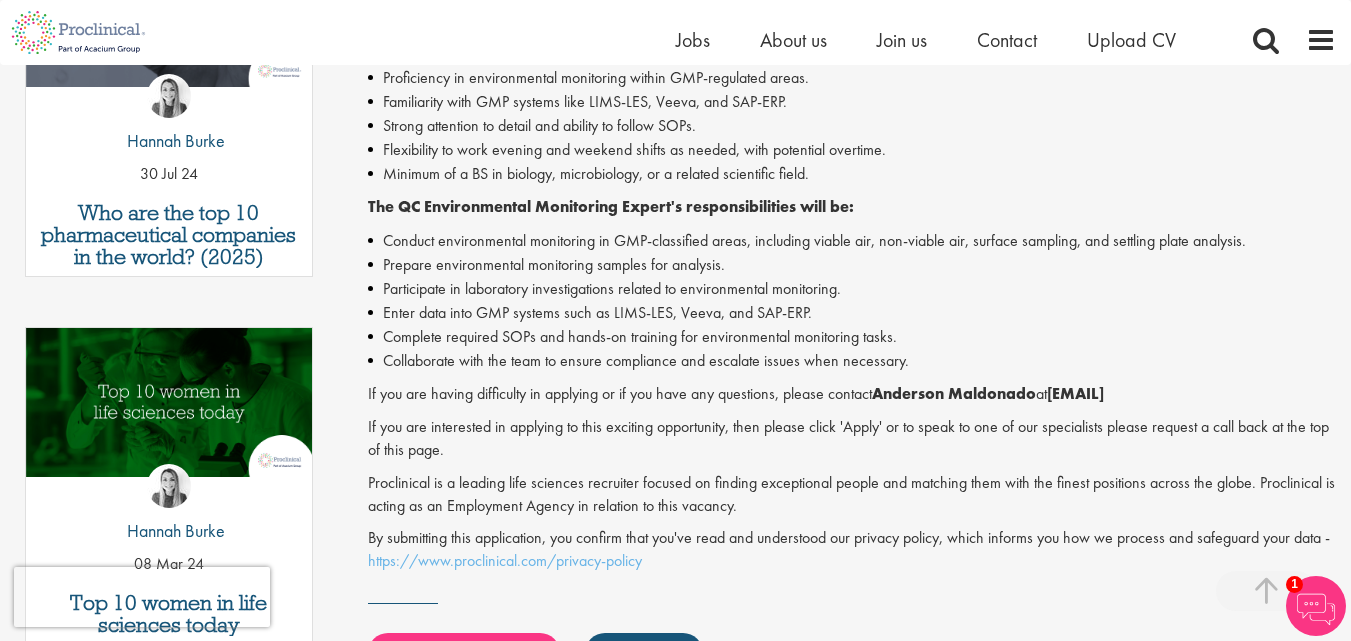 drag, startPoint x: 1064, startPoint y: 398, endPoint x: 1290, endPoint y: 395, distance: 226.01991 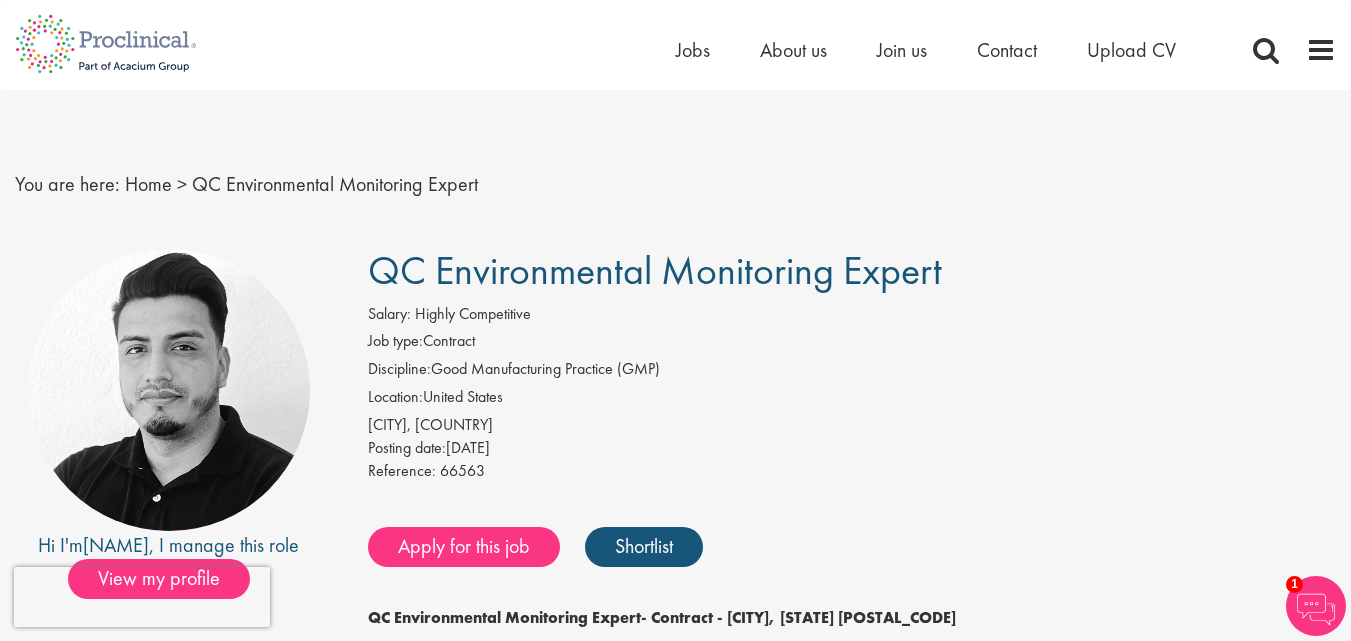 drag, startPoint x: 374, startPoint y: 266, endPoint x: 957, endPoint y: 261, distance: 583.0214 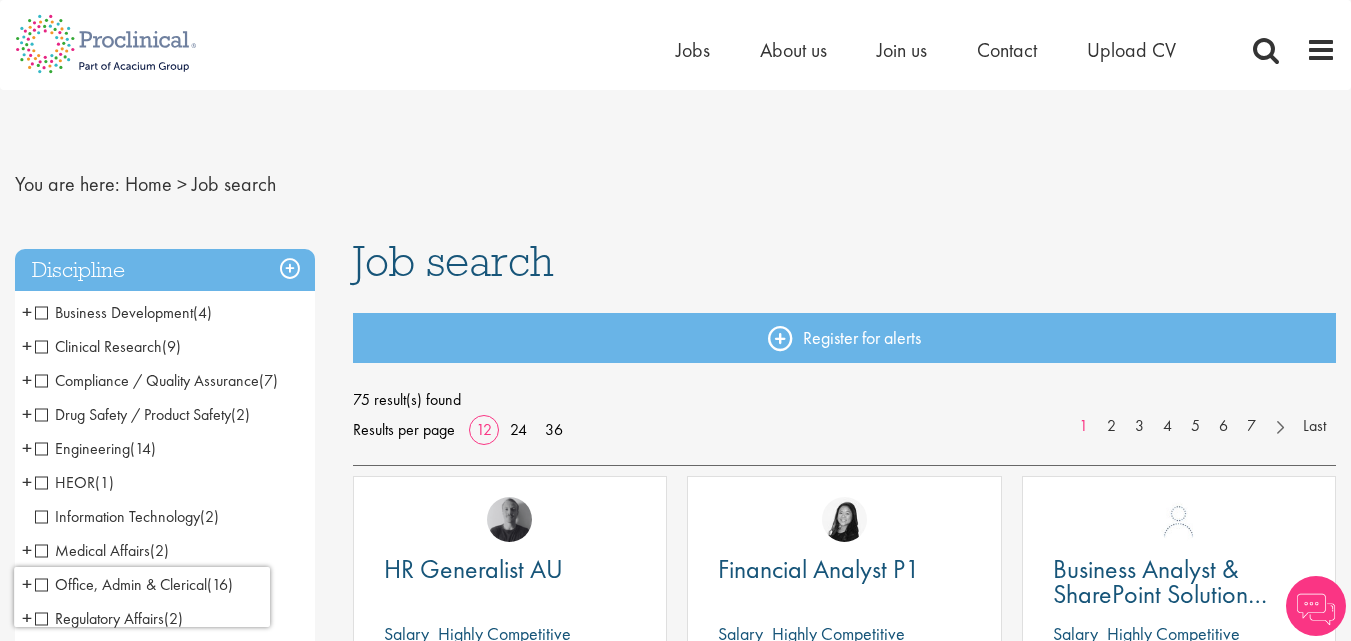 scroll, scrollTop: 0, scrollLeft: 0, axis: both 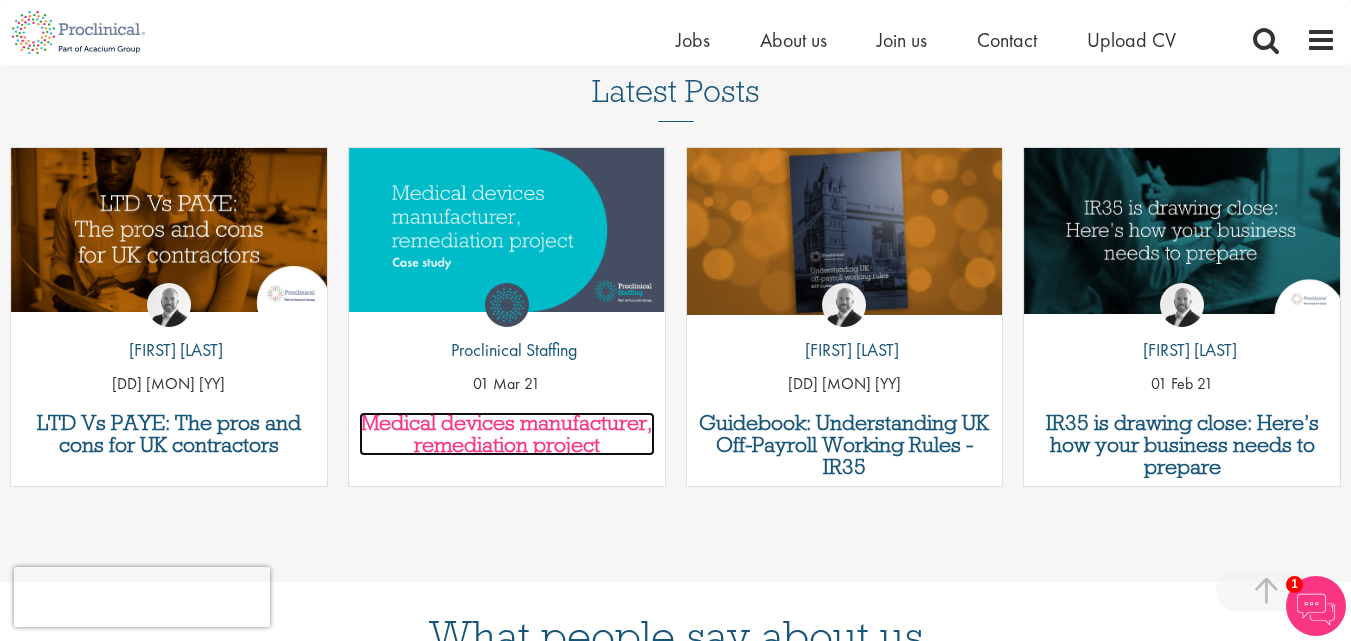 click on "Medical devices manufacturer, remediation project" at bounding box center (507, 434) 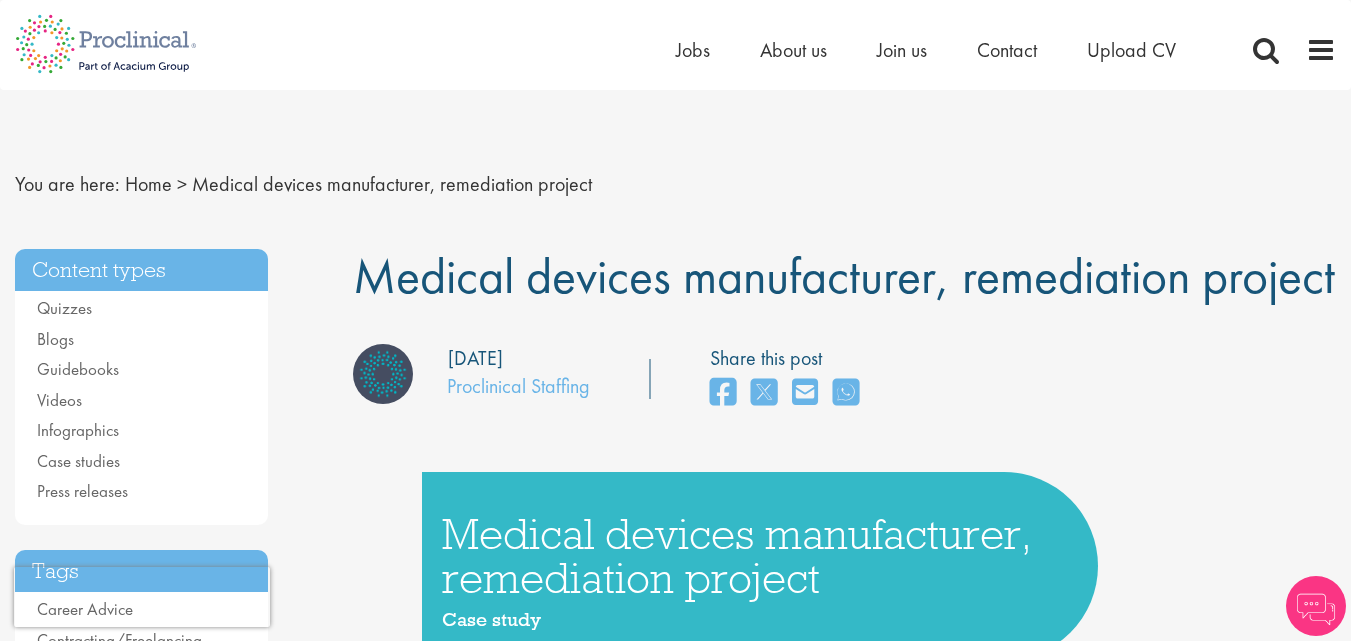scroll, scrollTop: 0, scrollLeft: 0, axis: both 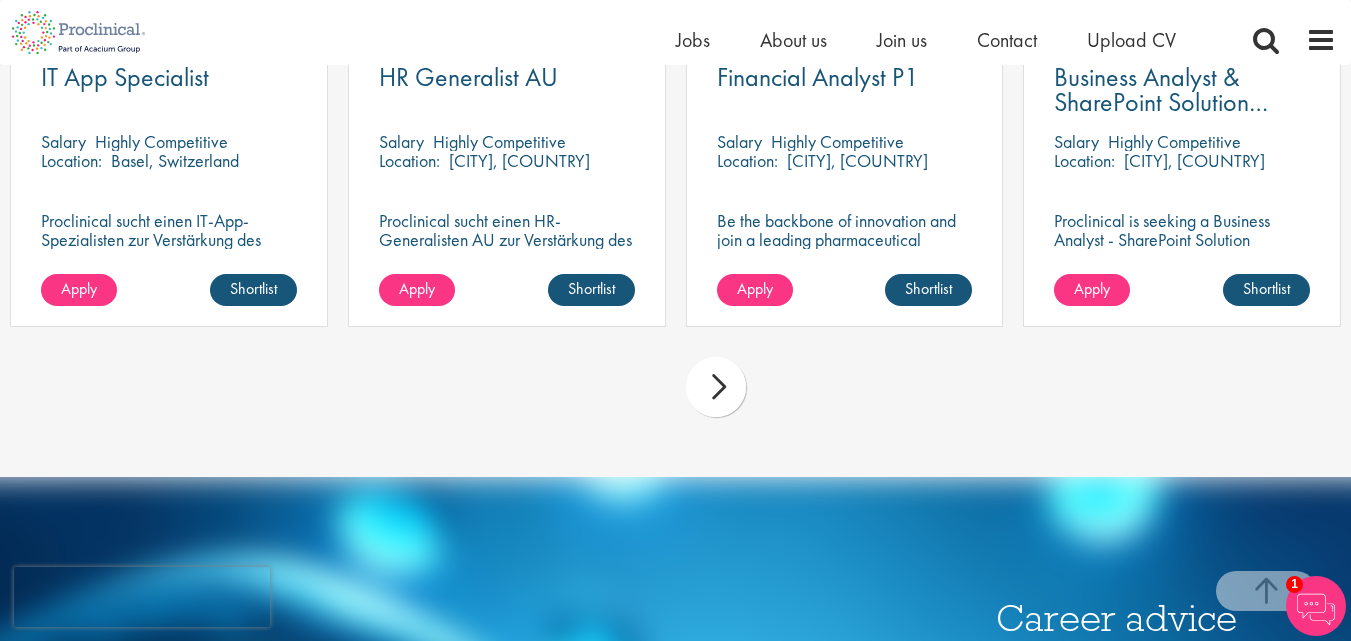 click on "next" at bounding box center [716, 387] 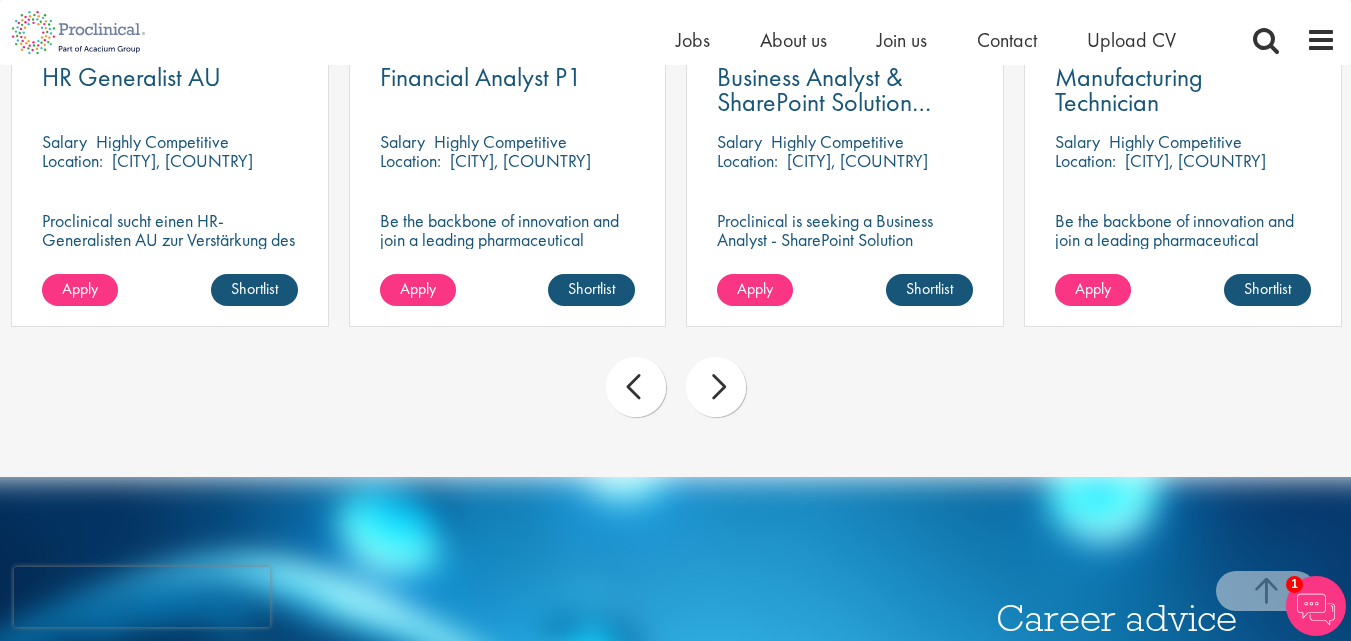 click on "next" at bounding box center [716, 387] 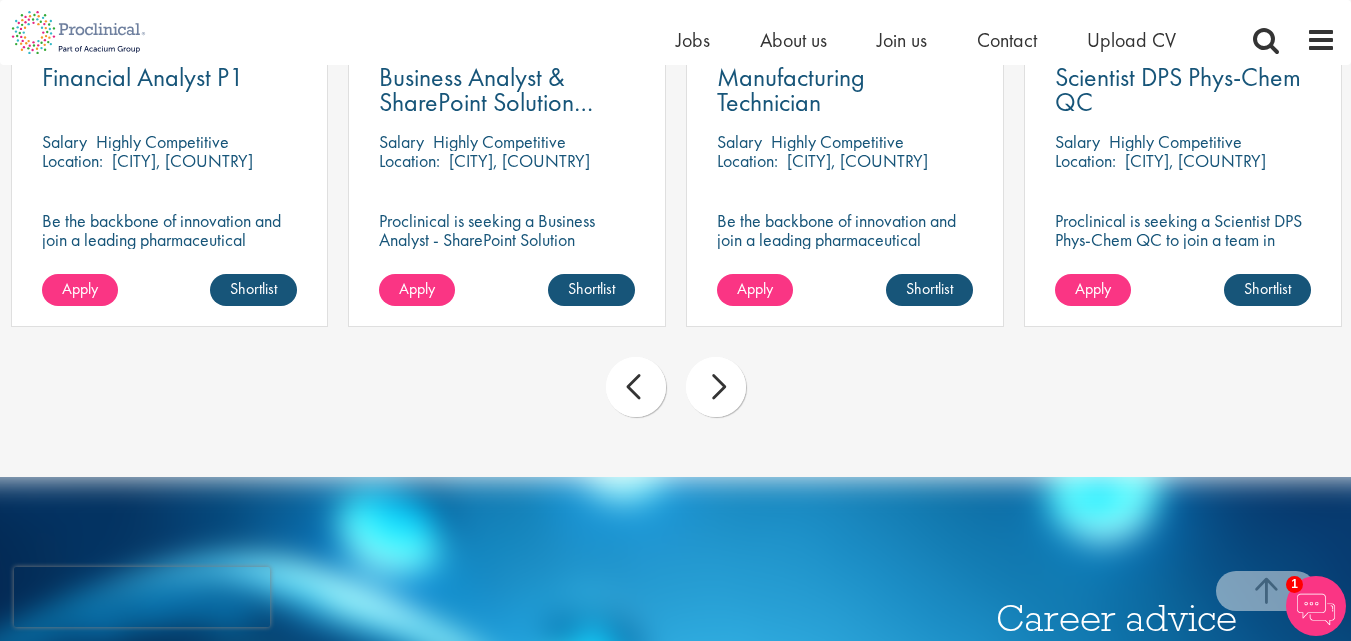 click on "next" at bounding box center (716, 387) 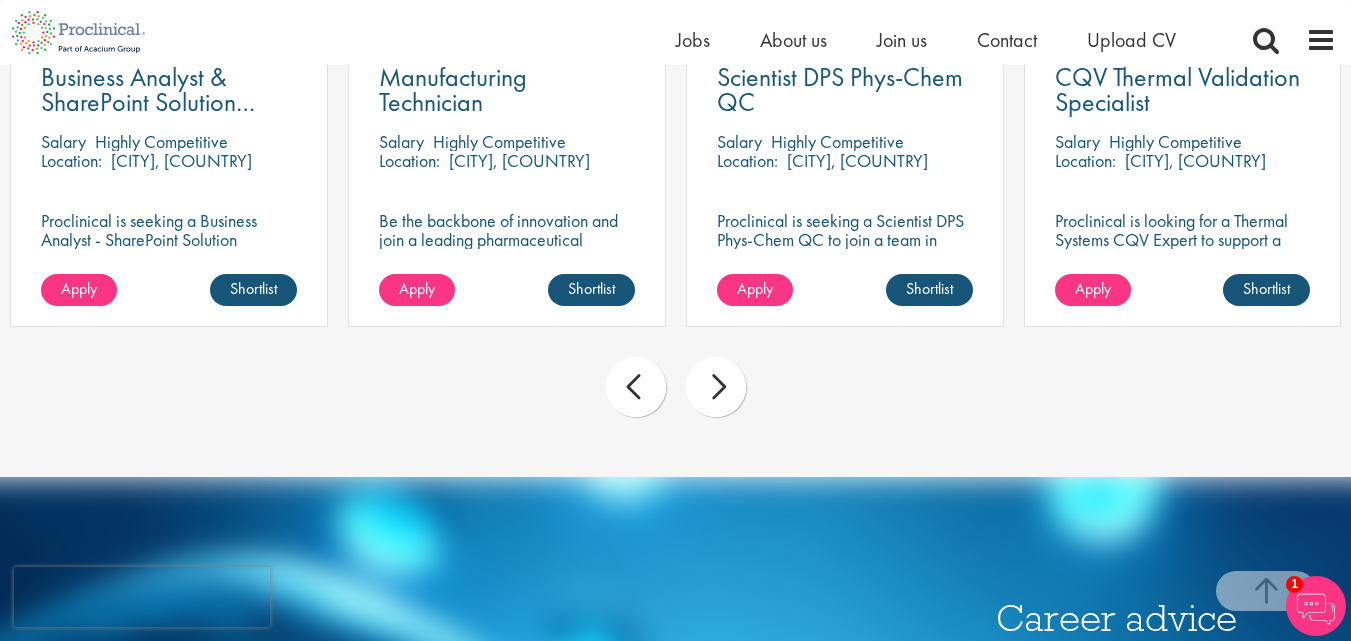 click on "next" at bounding box center [716, 387] 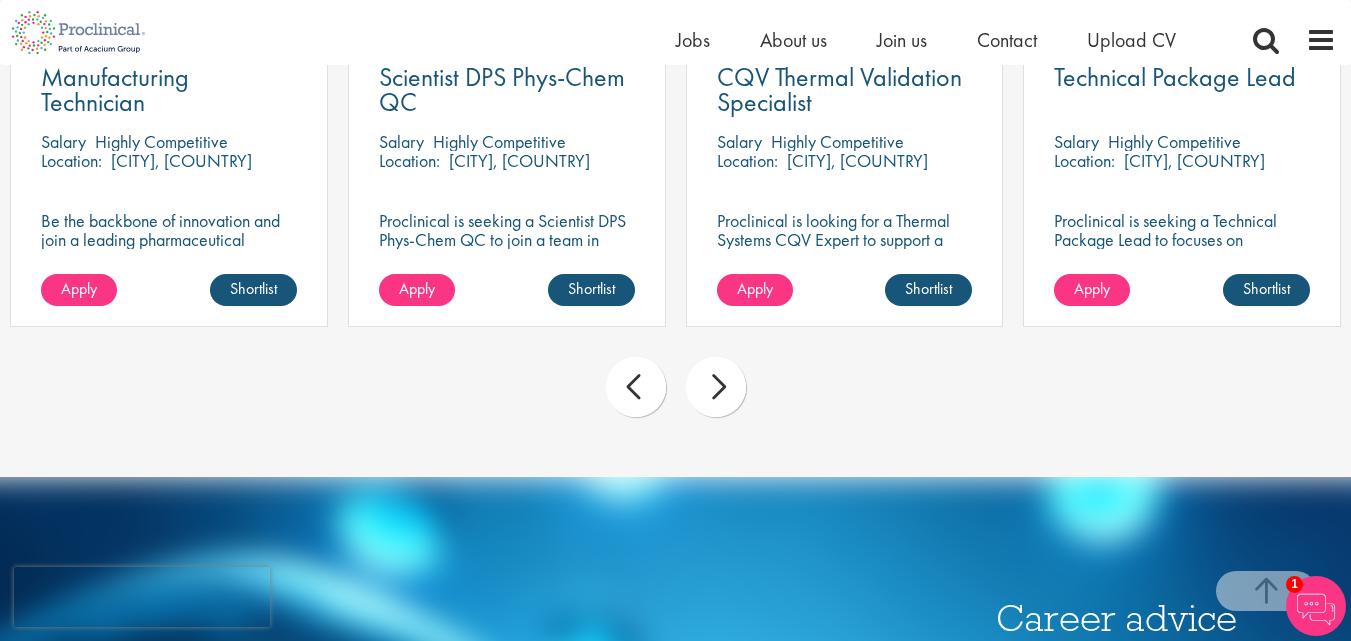 click on "next" at bounding box center (716, 387) 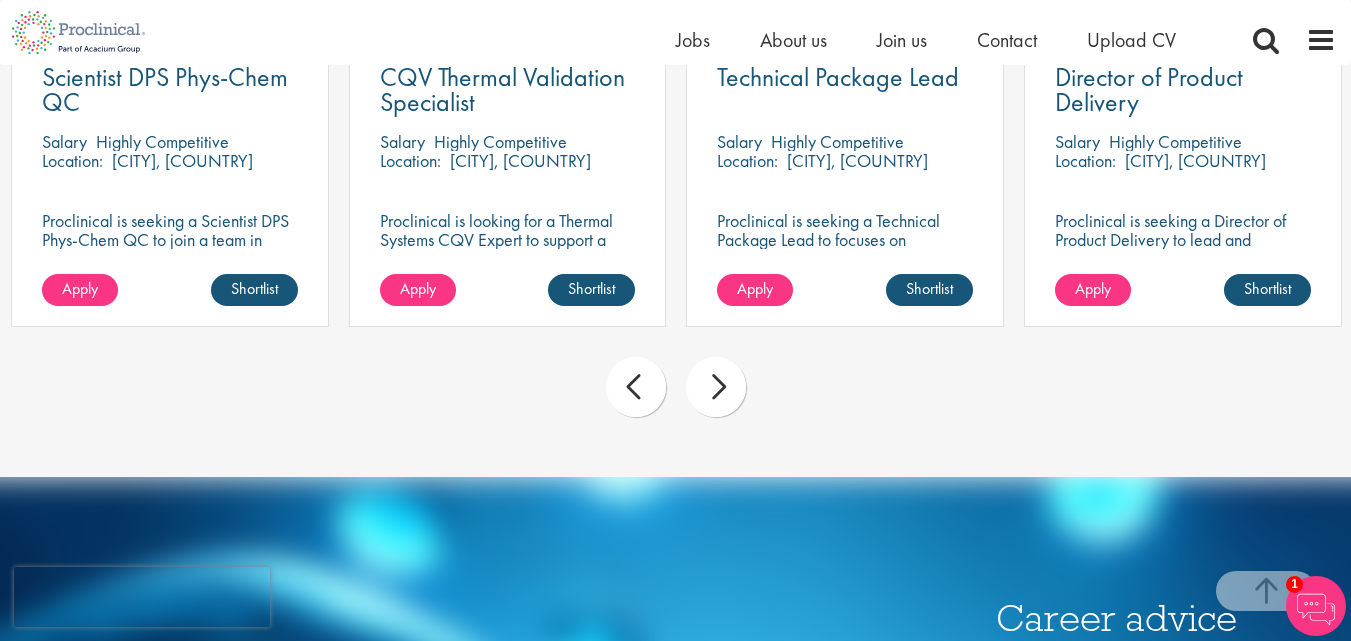 click on "next" at bounding box center [716, 387] 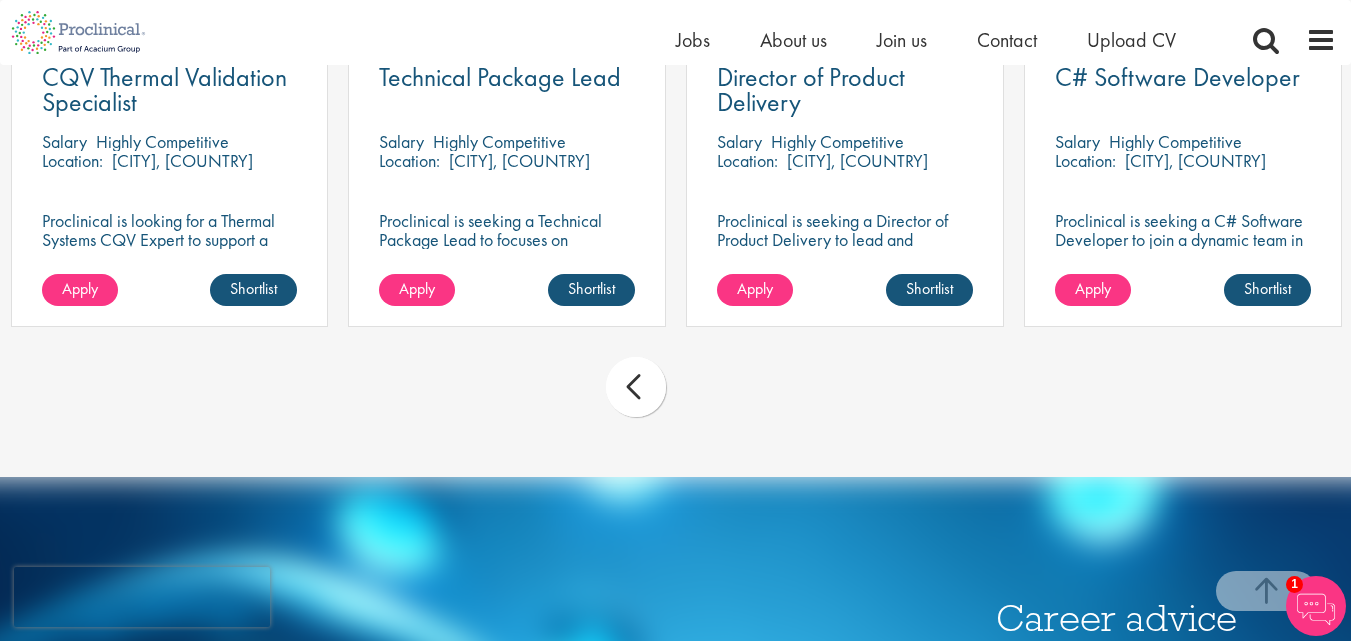 click on "prev next" at bounding box center [675, 390] 